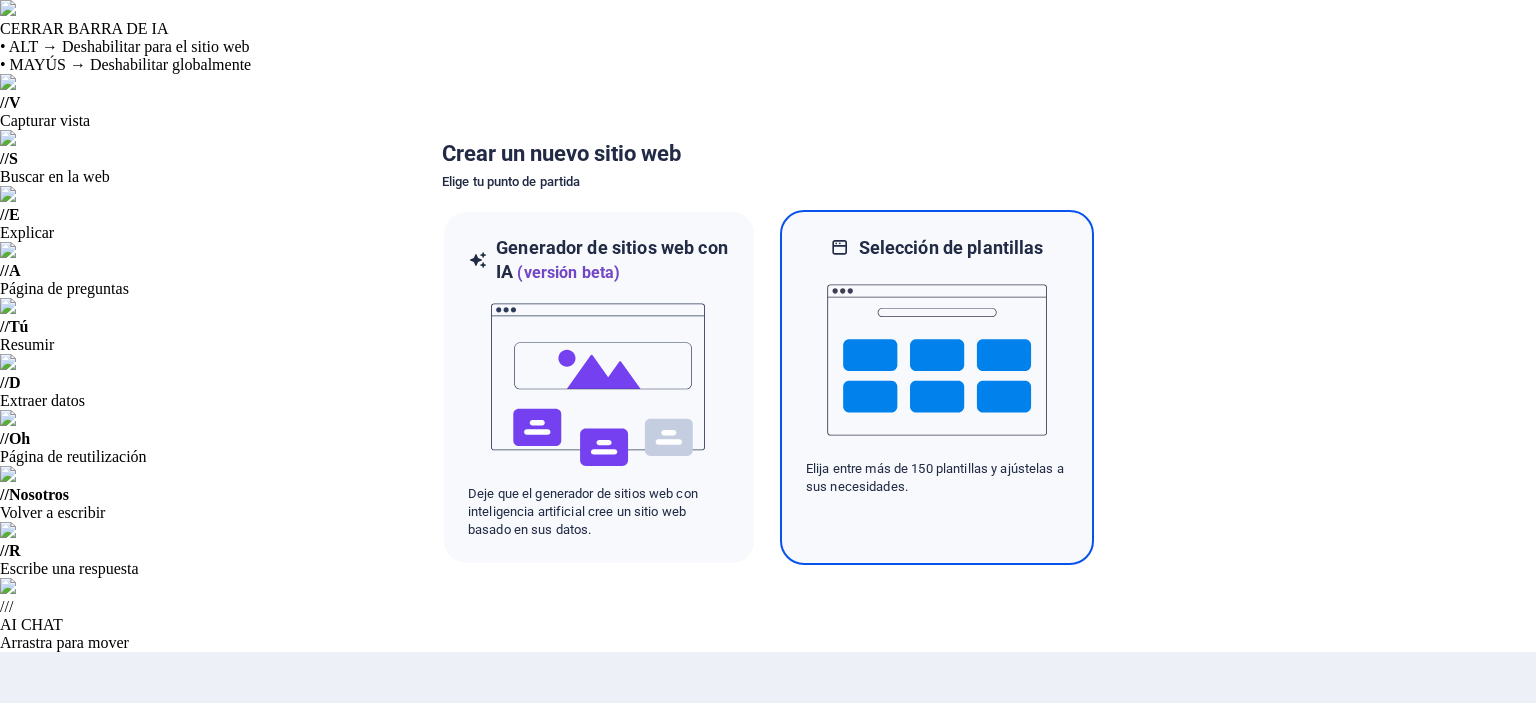 scroll, scrollTop: 0, scrollLeft: 0, axis: both 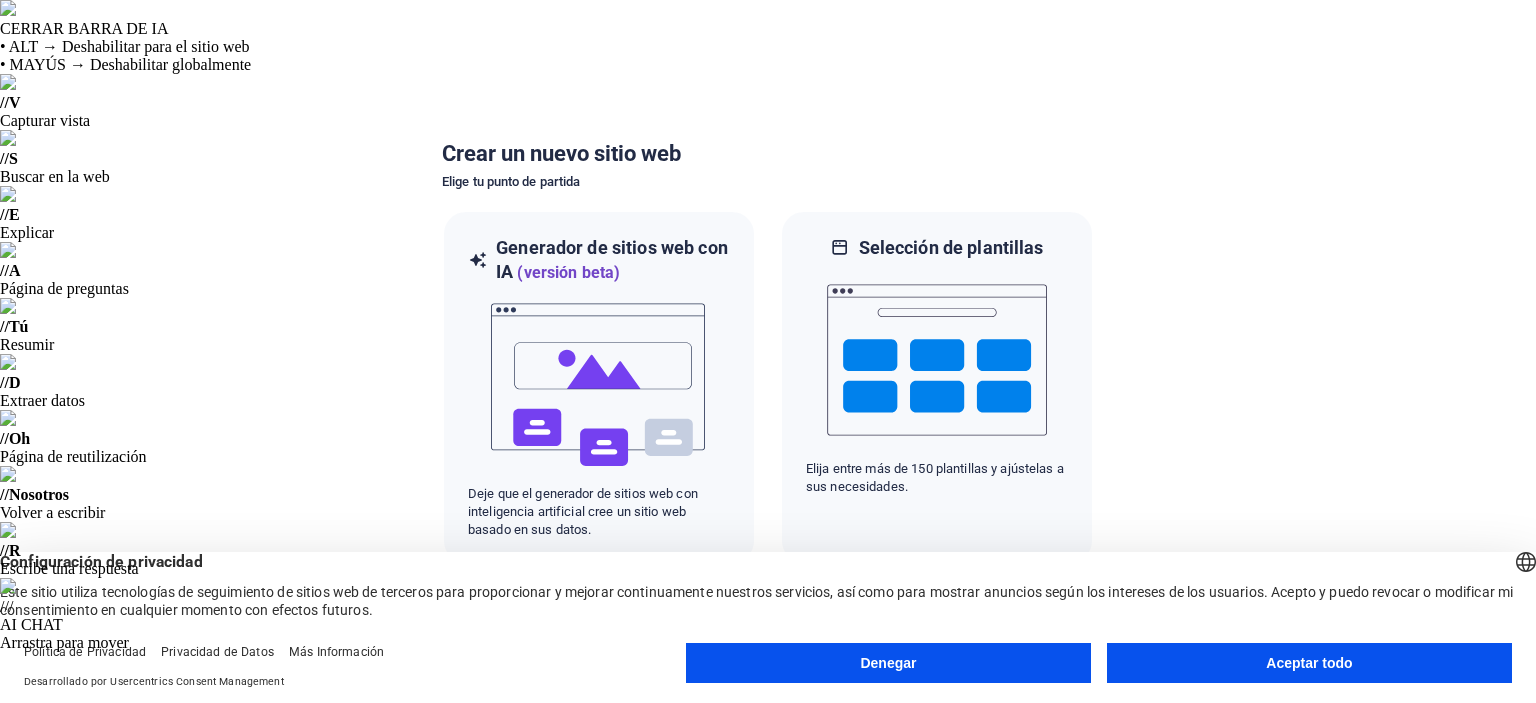 click on "Aceptar todo" at bounding box center [1309, 663] 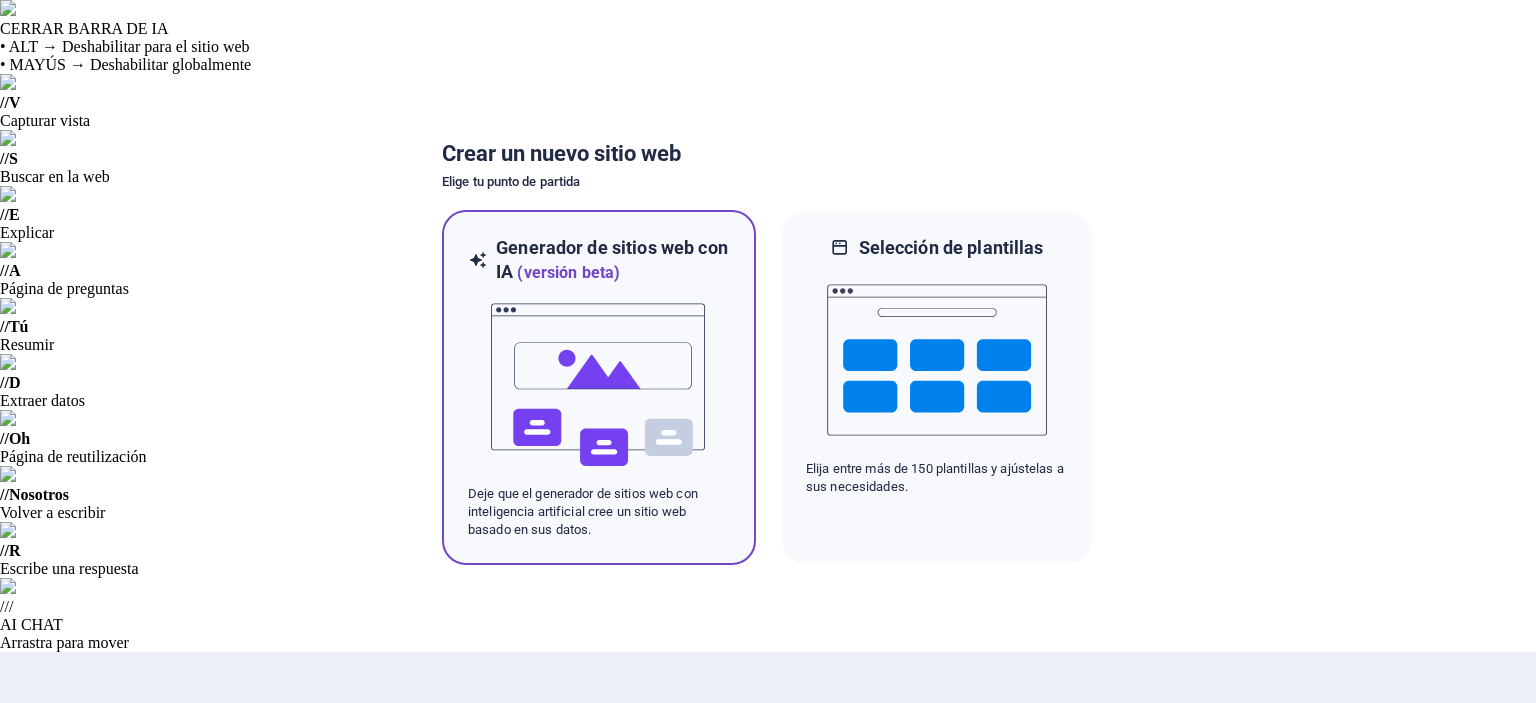 click at bounding box center (599, 385) 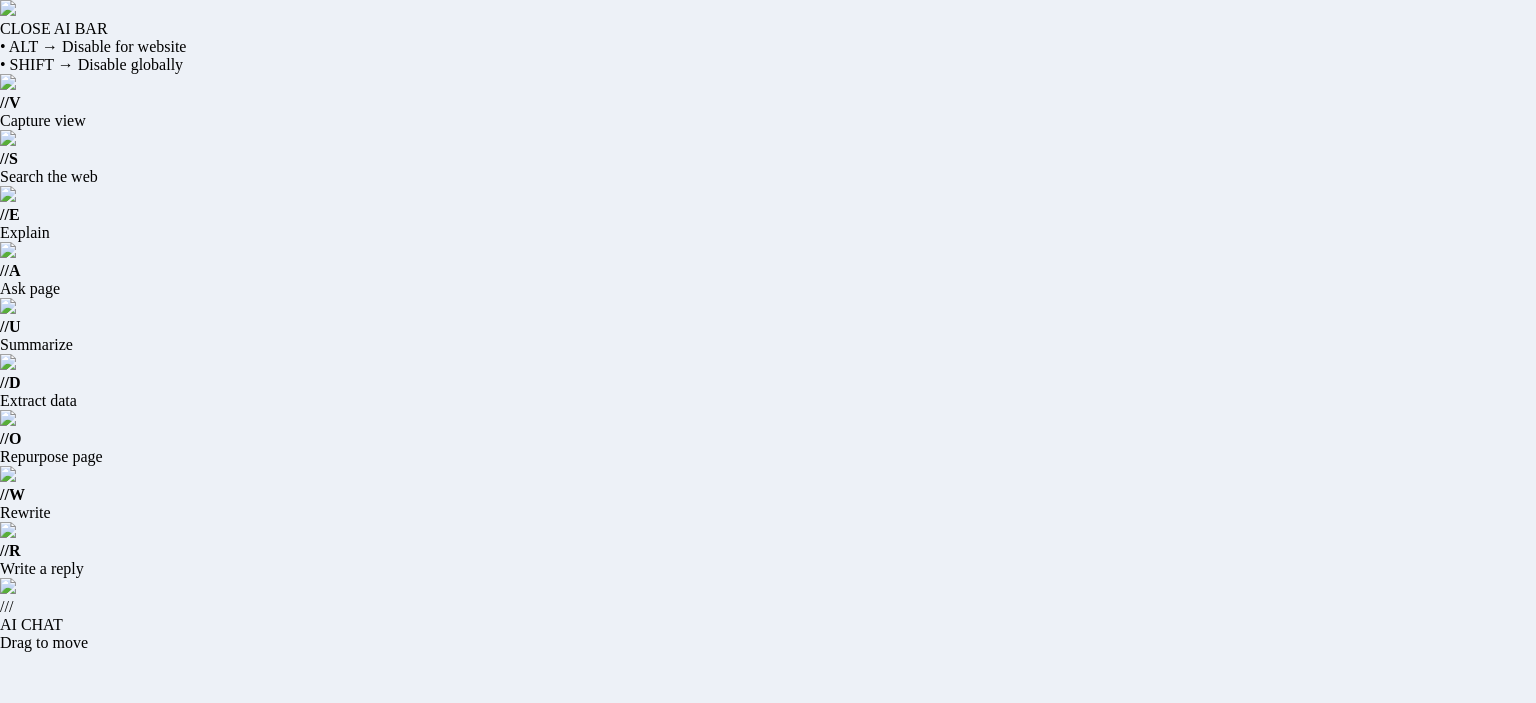 scroll, scrollTop: 0, scrollLeft: 0, axis: both 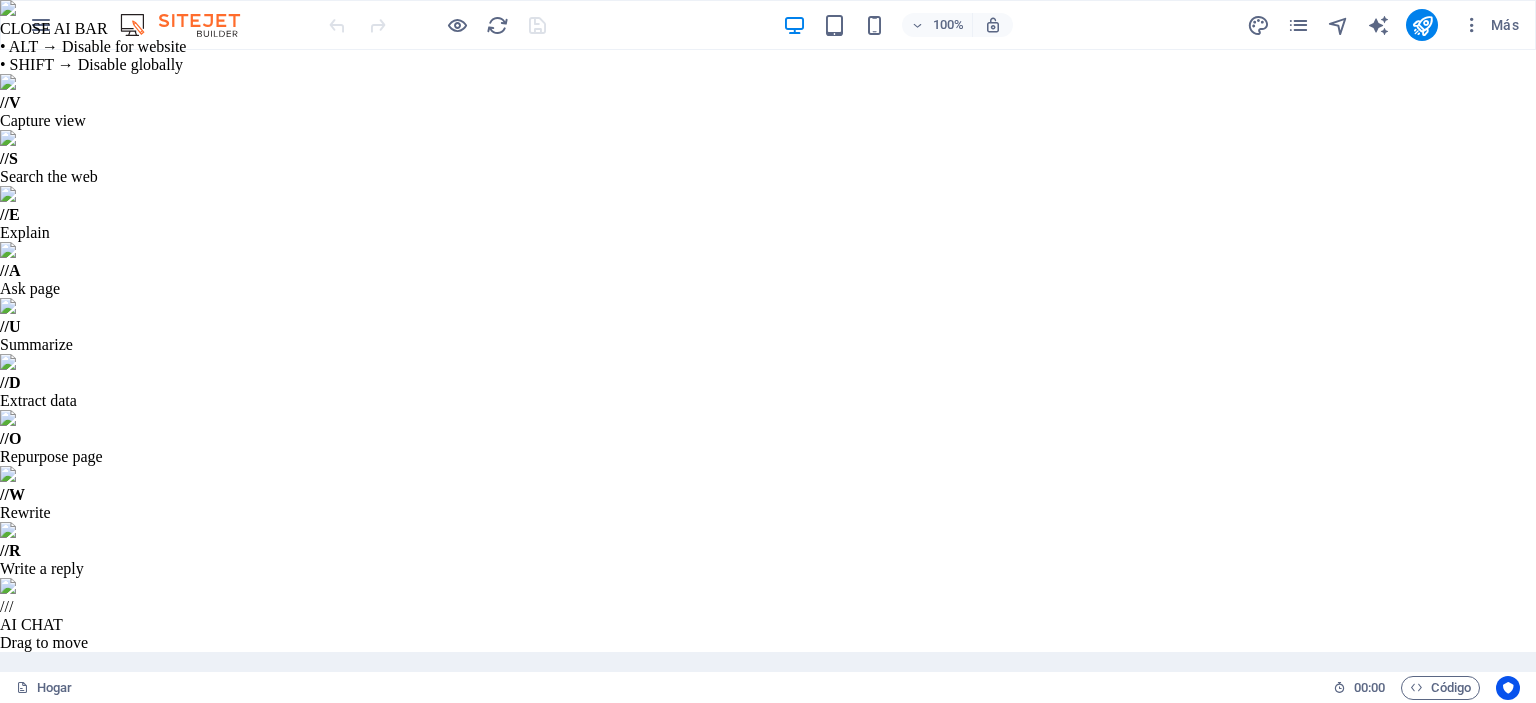 click on "Inicio Sobre nosotros Servicios Equipo Galería" at bounding box center (808, 1392) 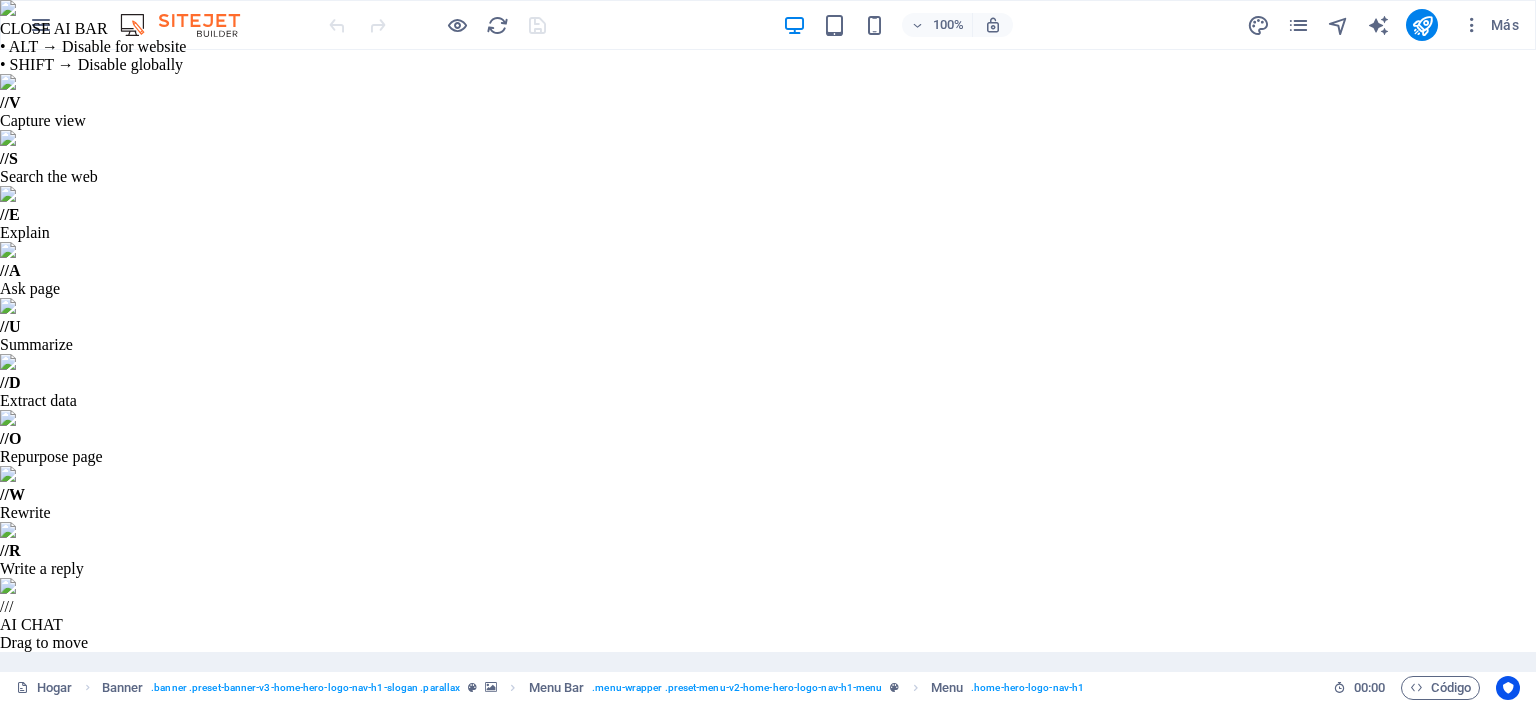 scroll, scrollTop: 403, scrollLeft: 0, axis: vertical 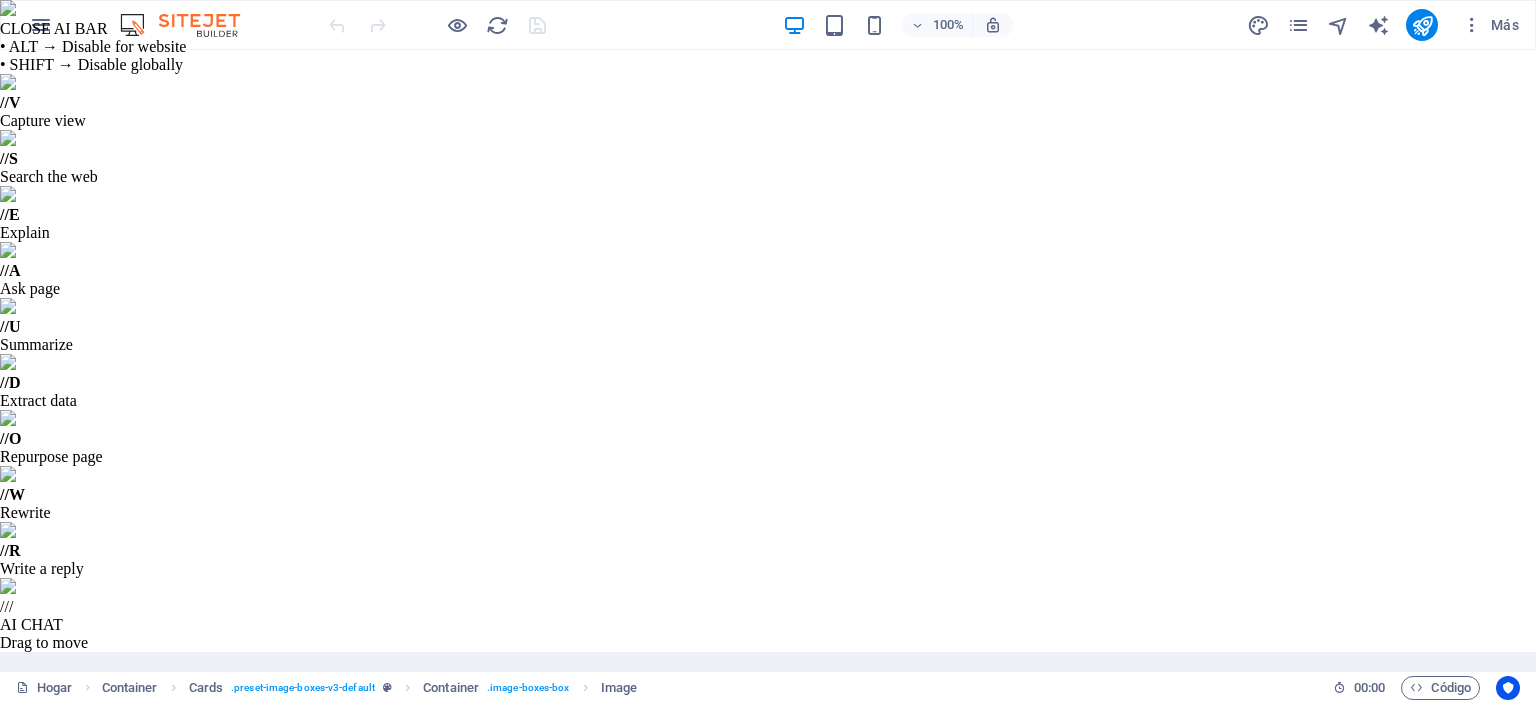 click at bounding box center (482, 3425) 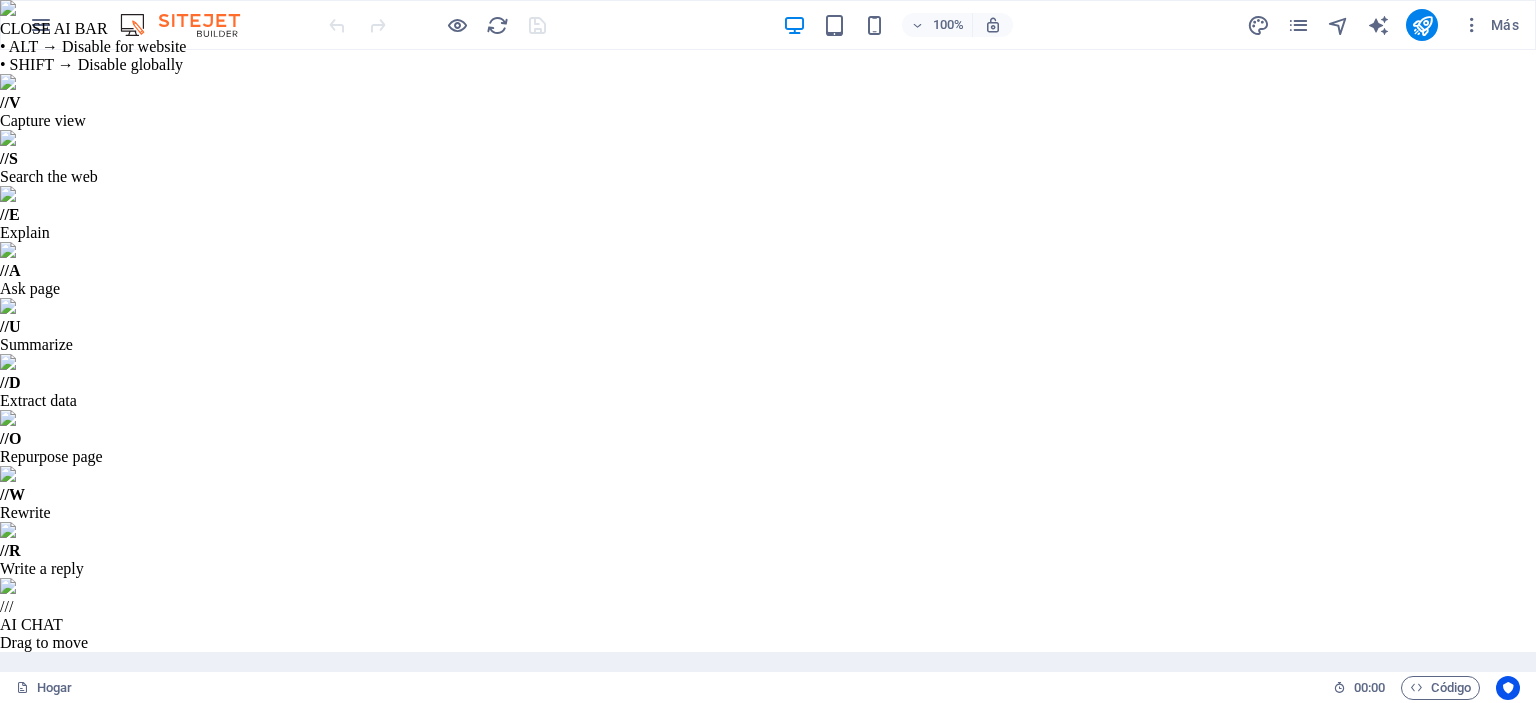 scroll, scrollTop: 0, scrollLeft: 0, axis: both 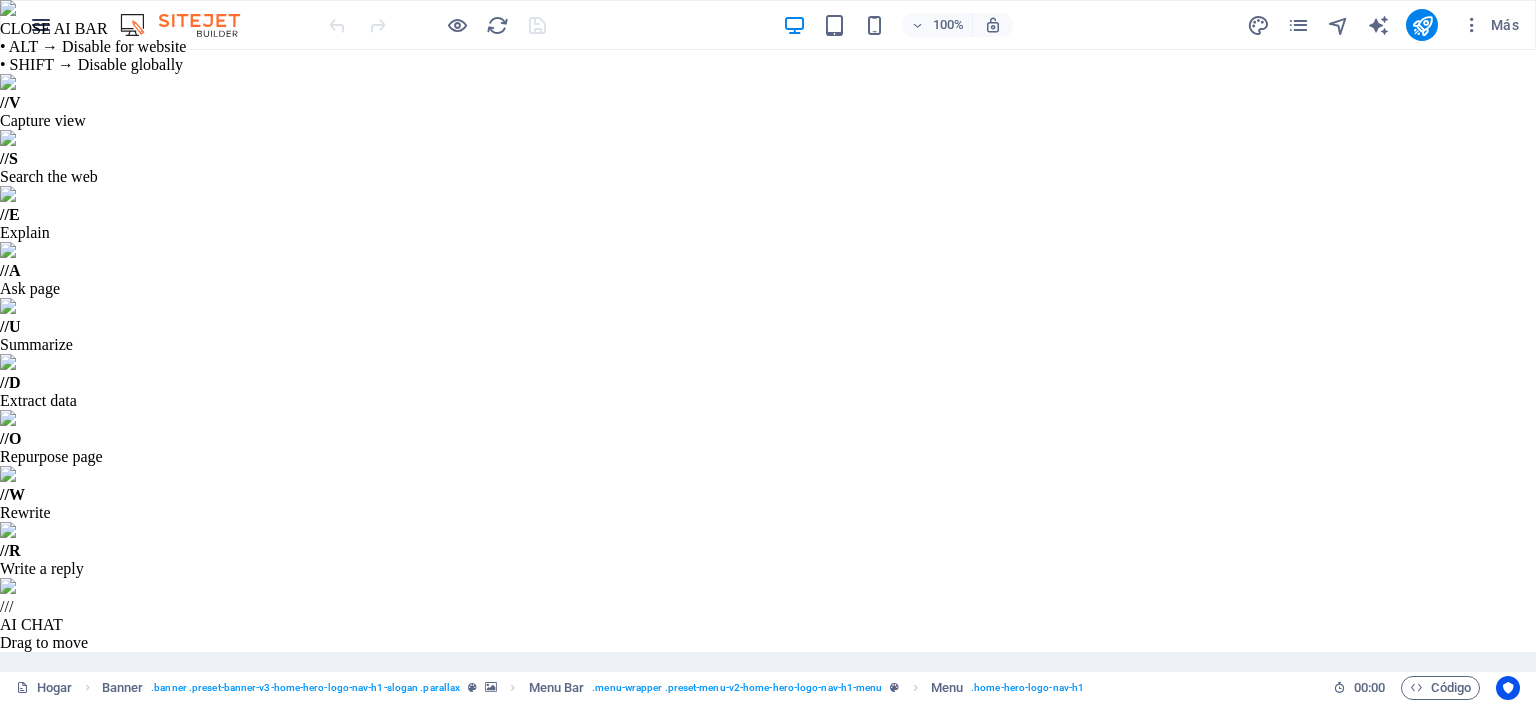 click at bounding box center [41, 25] 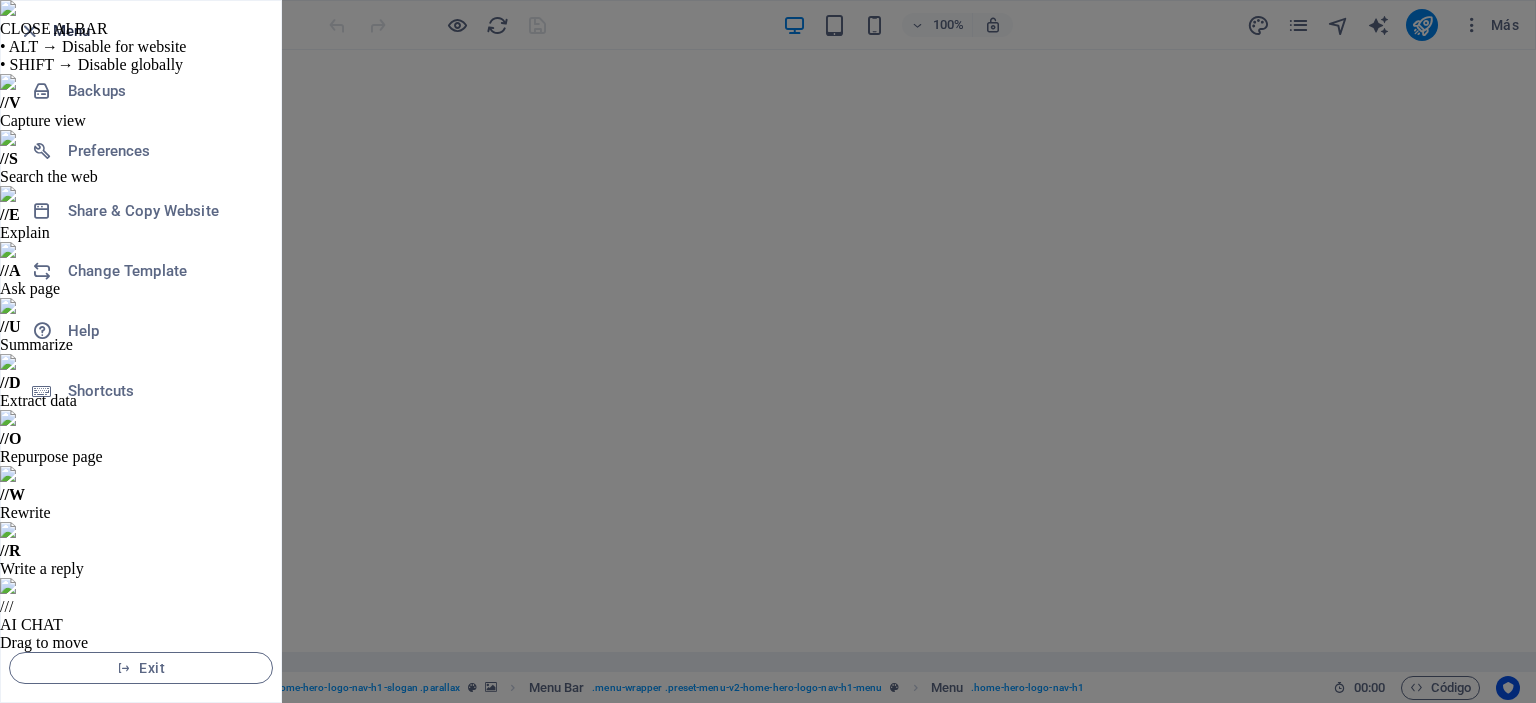click at bounding box center (768, 351) 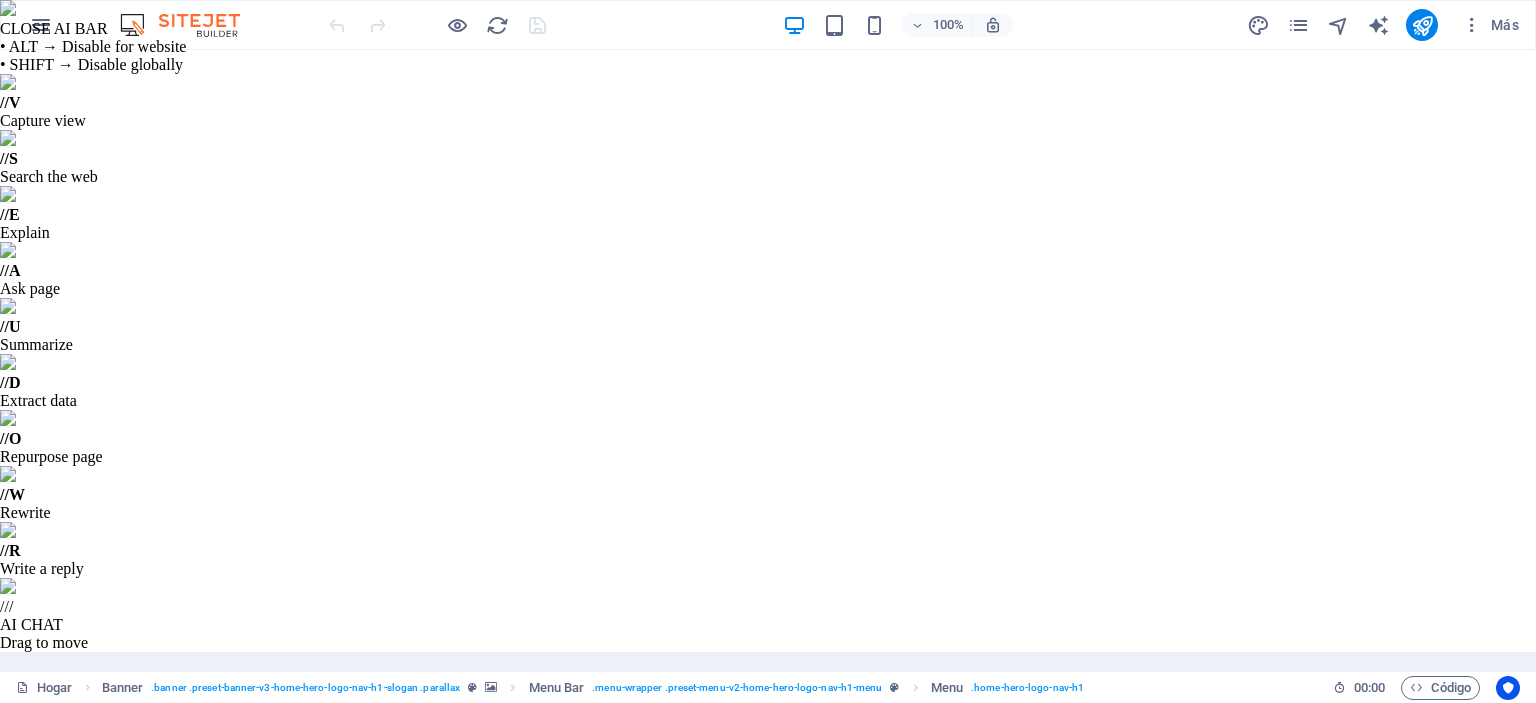 scroll, scrollTop: 1187, scrollLeft: 0, axis: vertical 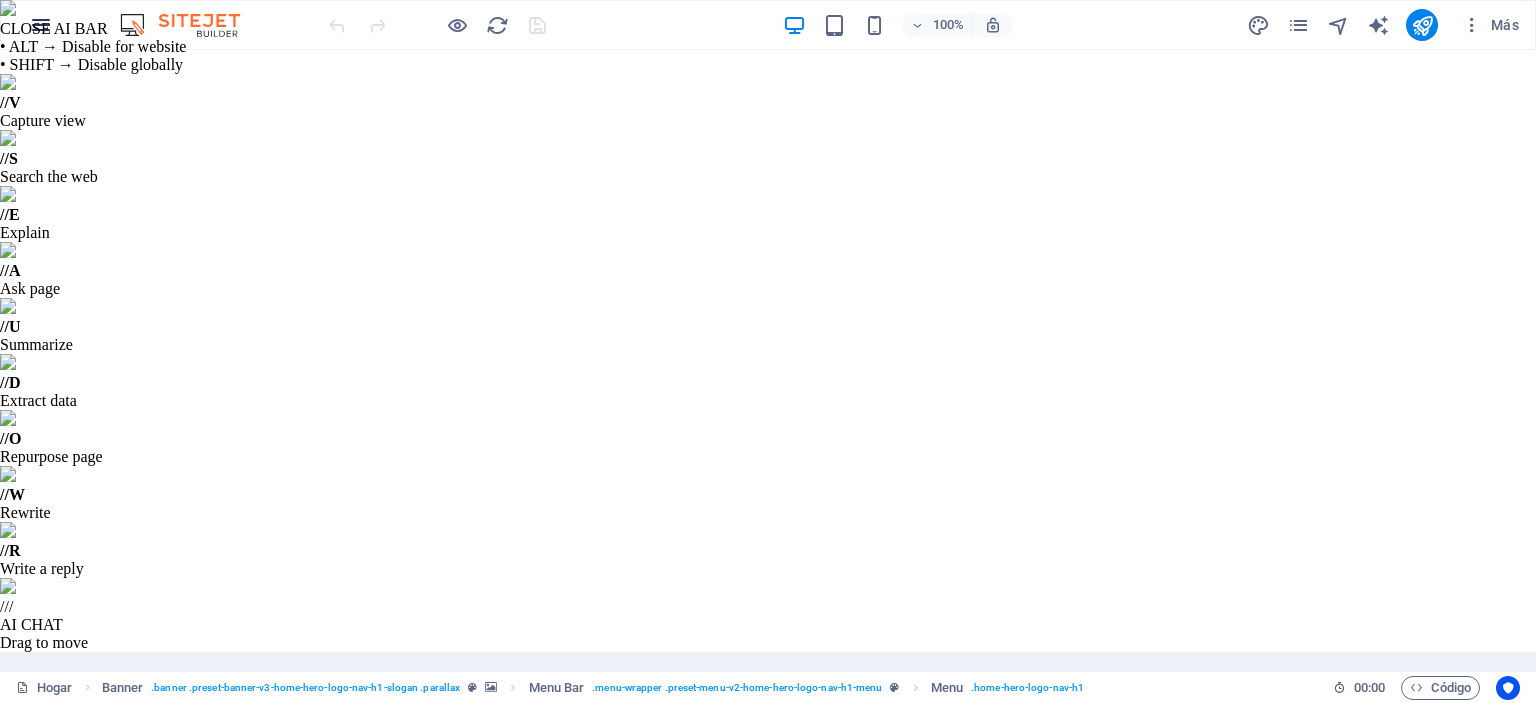 click at bounding box center [41, 25] 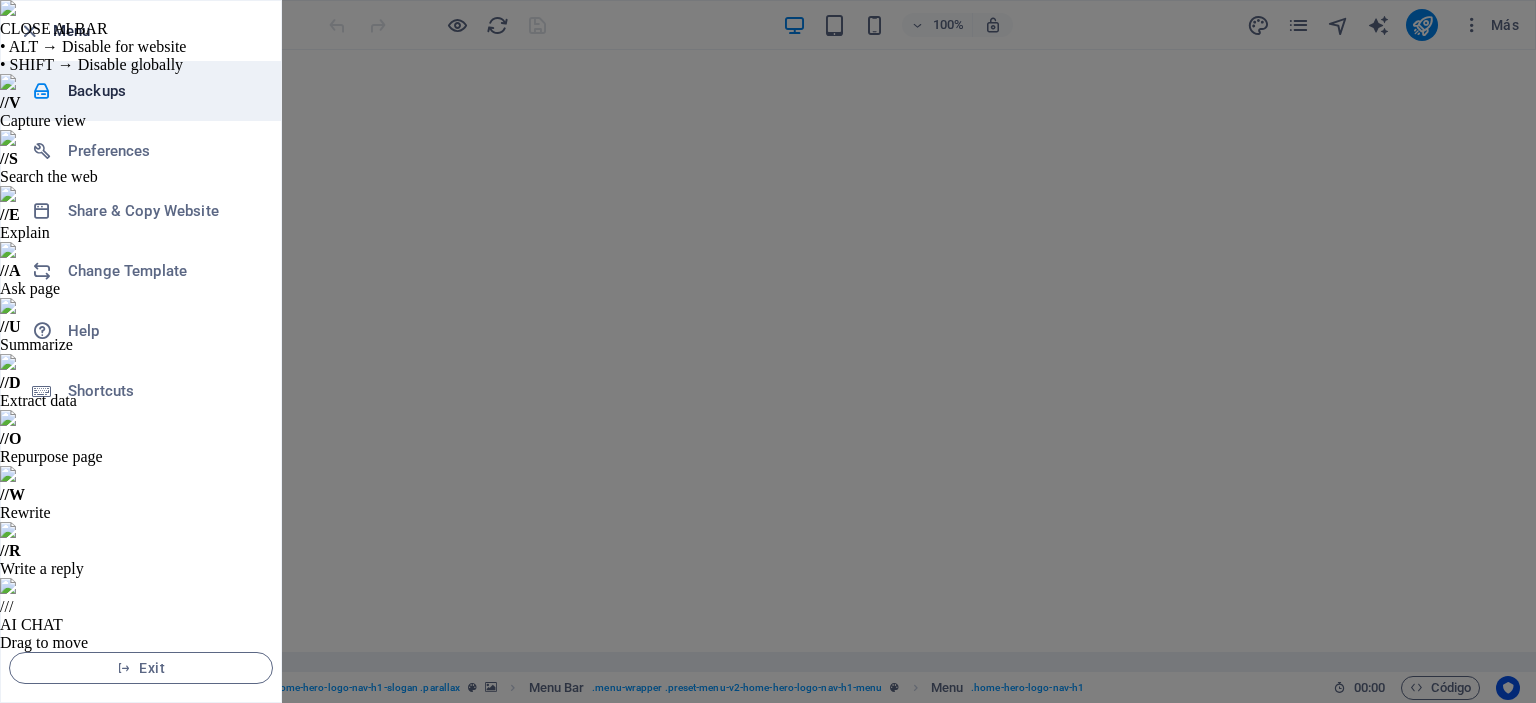 click on "Backups" at bounding box center (160, 91) 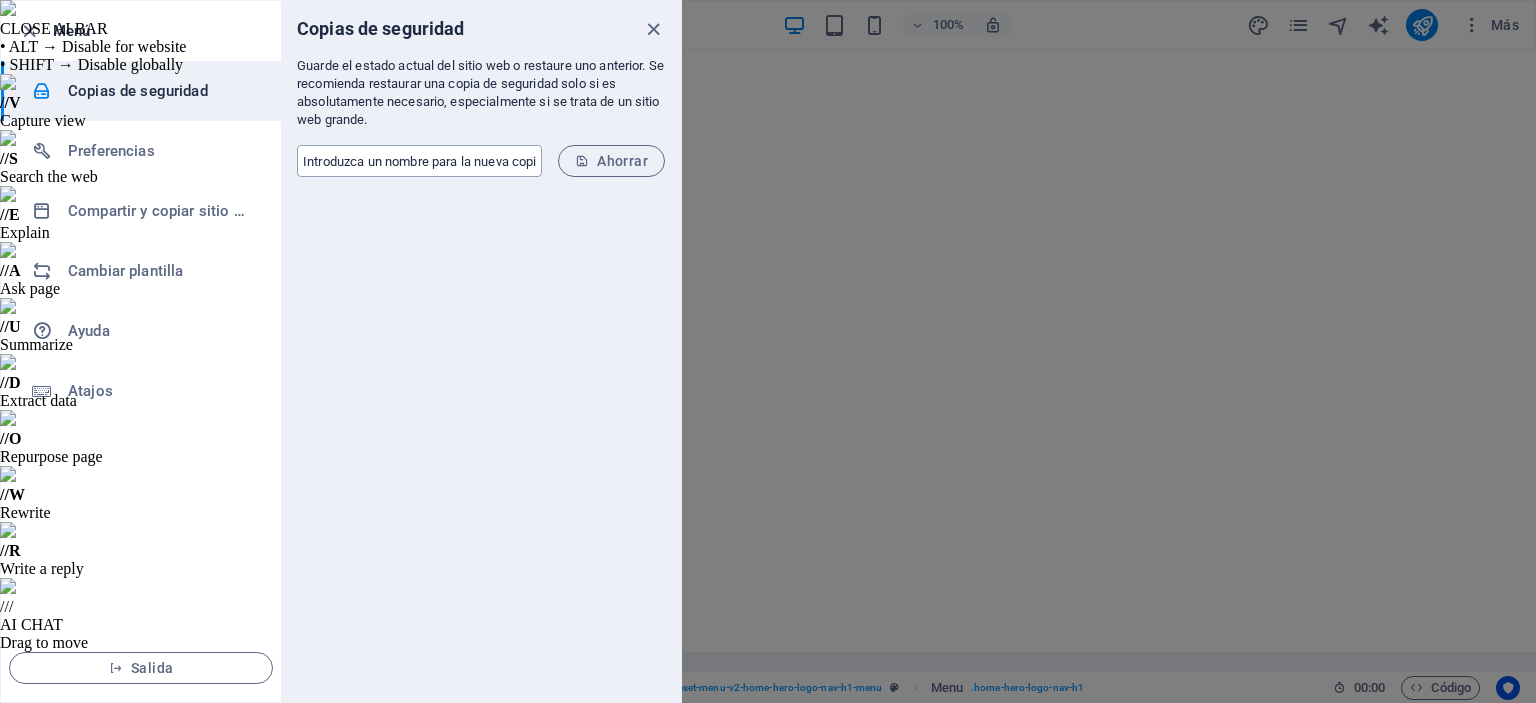click at bounding box center [419, 161] 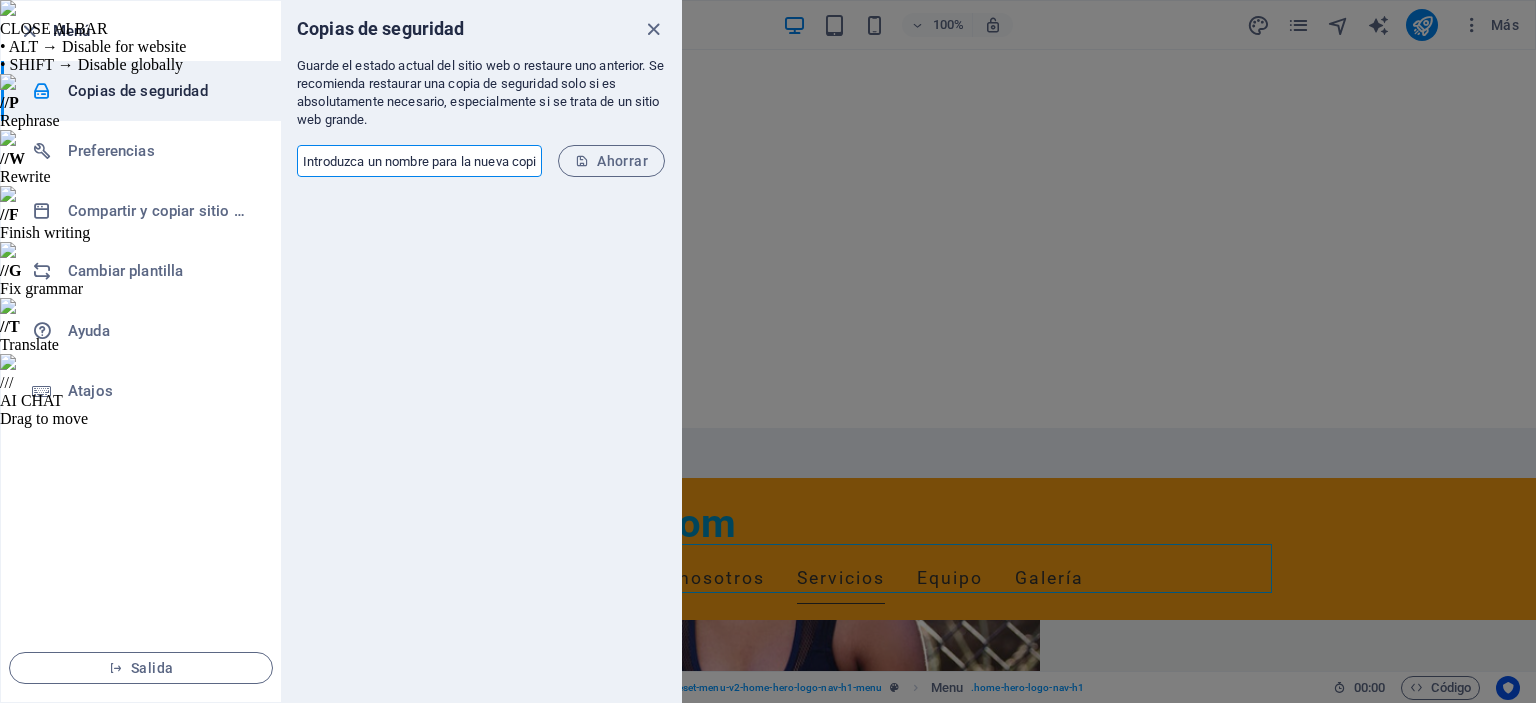 click at bounding box center (419, 161) 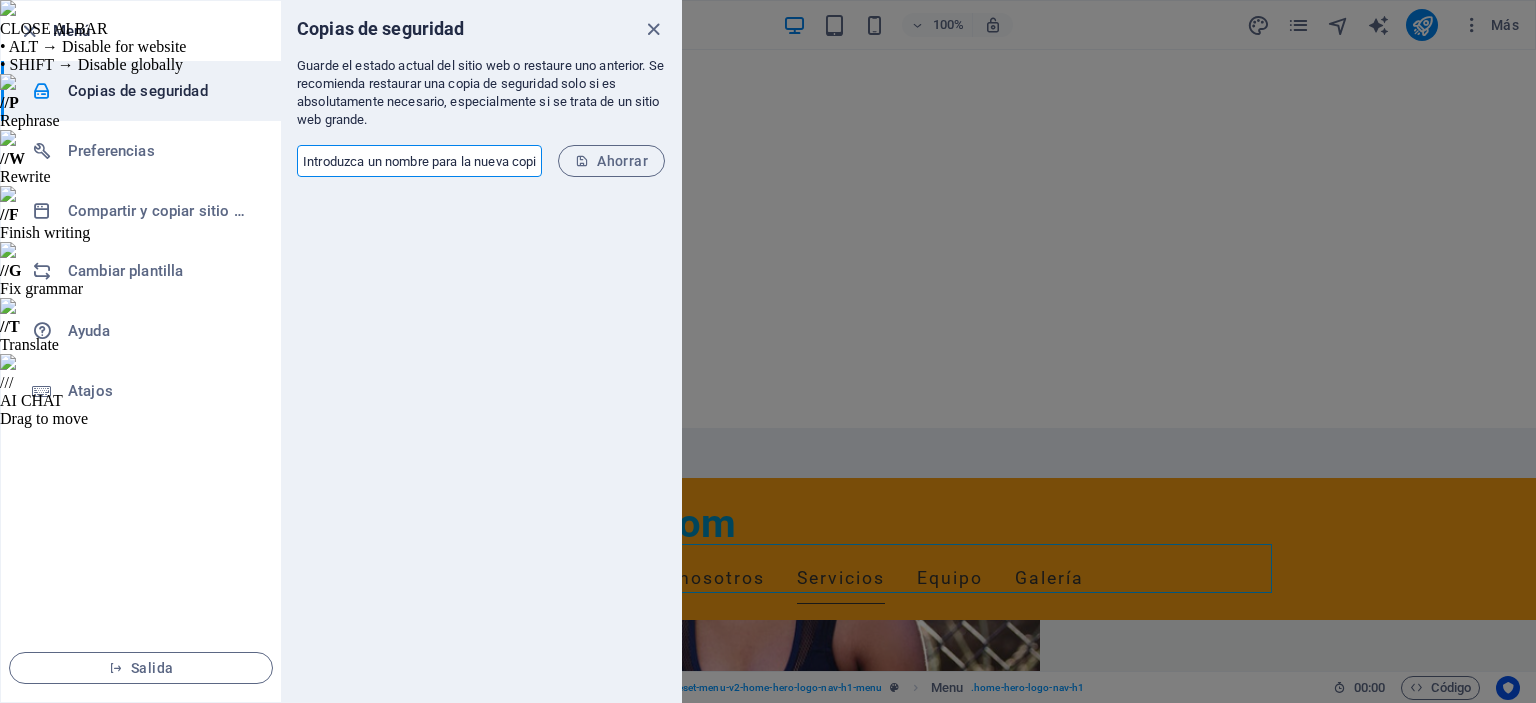 click at bounding box center [419, 161] 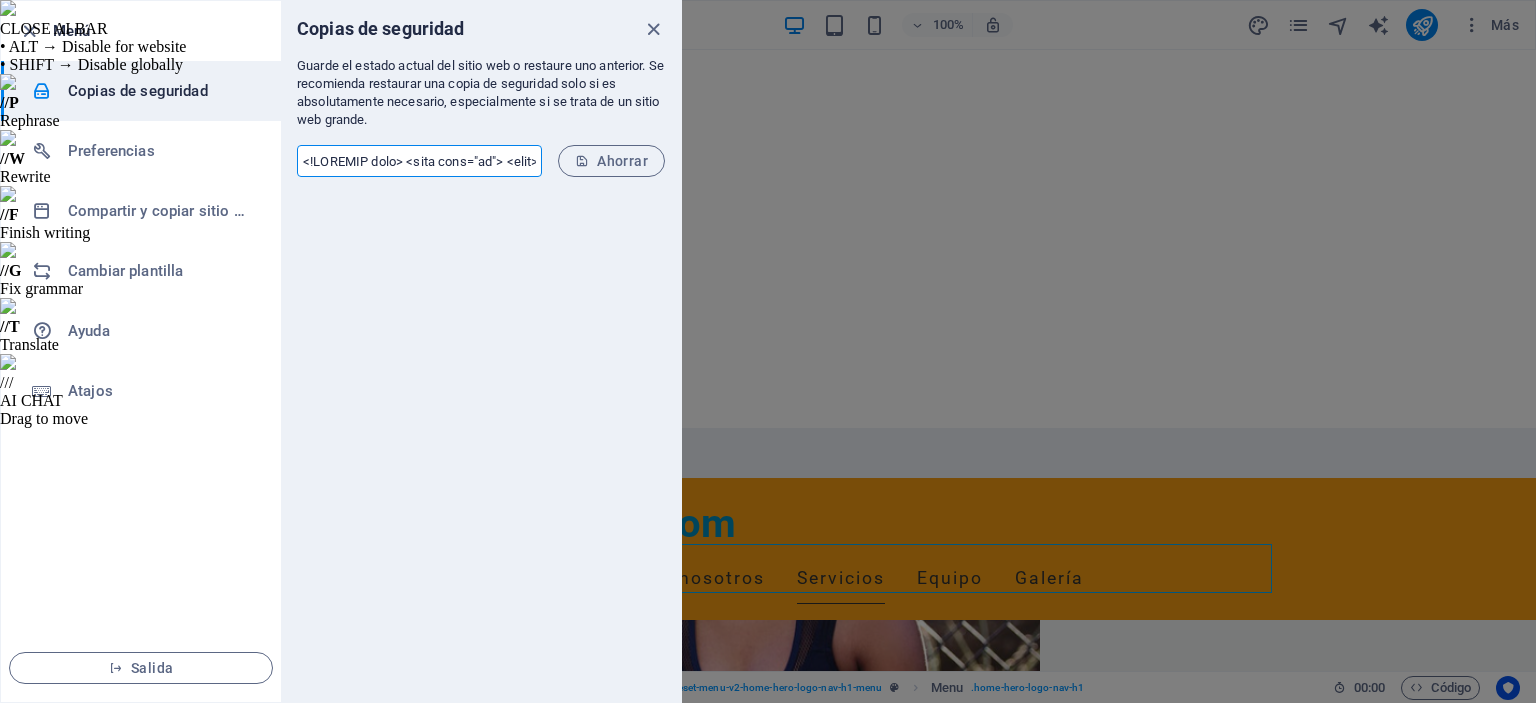 scroll, scrollTop: 0, scrollLeft: 158341, axis: horizontal 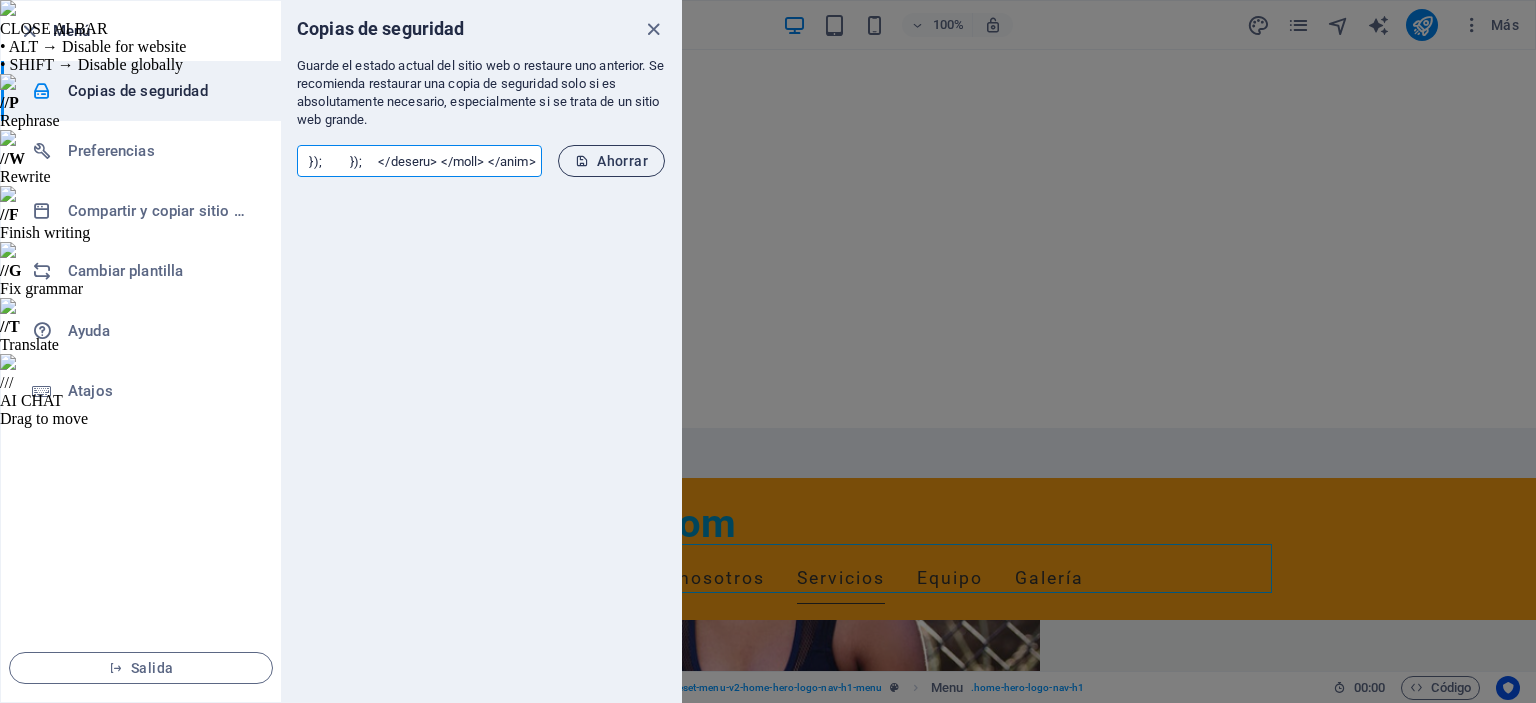 type on "<!DOCTYPE html> <html lang="es"> <head>     <meta charset="UTF-8">     <meta name="viewport" content="width=device-width, initial-scale=1.0">     <title>Psicodominicana - Bienestar Mental</title>     <link rel="stylesheet" href="https://cdnjs.cloudflare.com/ajax/libs/font-awesome/6.4.0/css/all.min.css">     <link rel="preconnect" href="https://fonts.googleapis.com">     <link rel="preconnect" href="https://fonts.gstatic.com" crossorigin>     <link href="https://fonts.googleapis.com/css2?family=Roboto:wght@300;400;500;700&family=Open+Sans:wght@400;600;700&display=swap" rel="stylesheet">     <style>         /* Estilos optimizados para Google Sites */         * {             margin: 0;             padding: 0;             box-sizing: border-box;             font-family: 'Roboto', 'Open Sans', sans-serif;         }                  body {             background-color: #f8f9fa;             color: #202124;             line-height: 1.6;             max-width: 100%;             overflow-x: hidden;         }        ..." 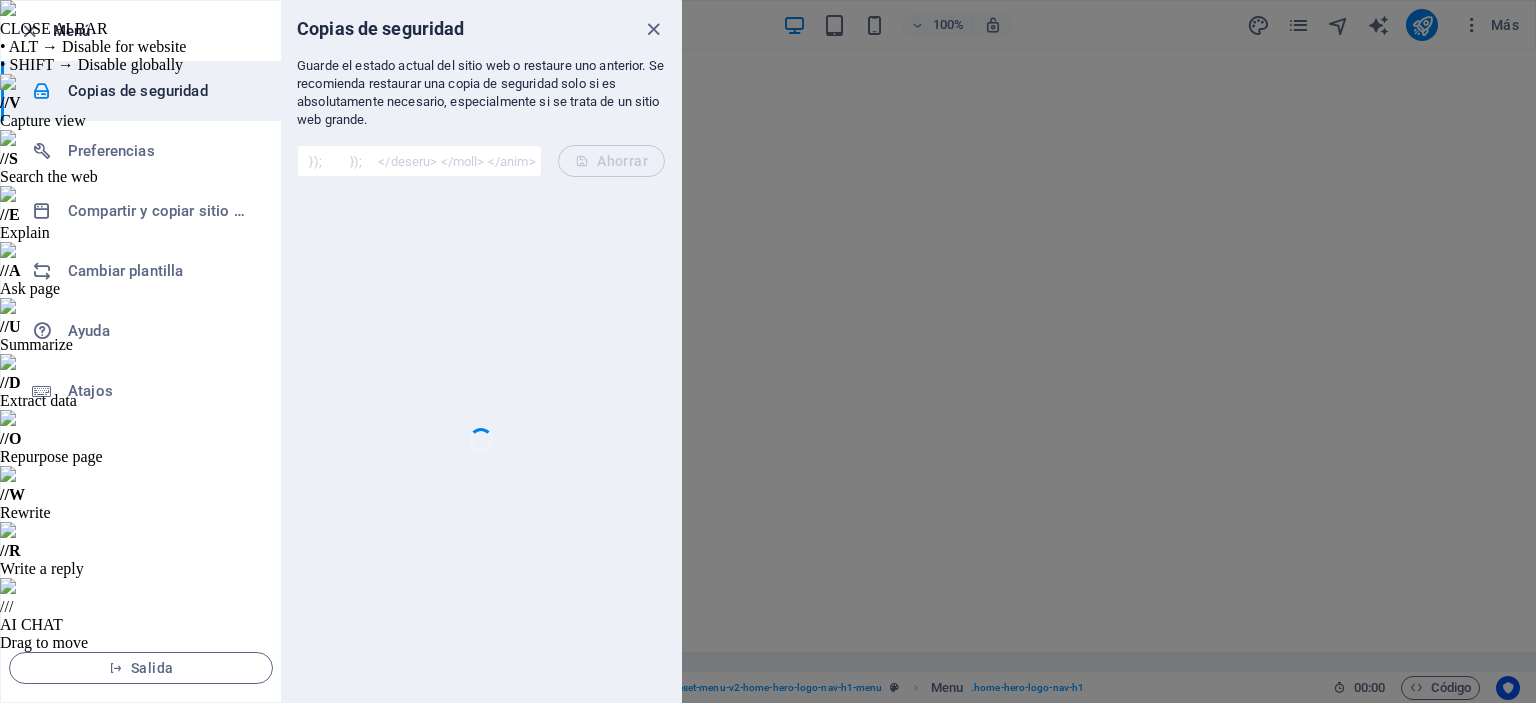 scroll, scrollTop: 0, scrollLeft: 0, axis: both 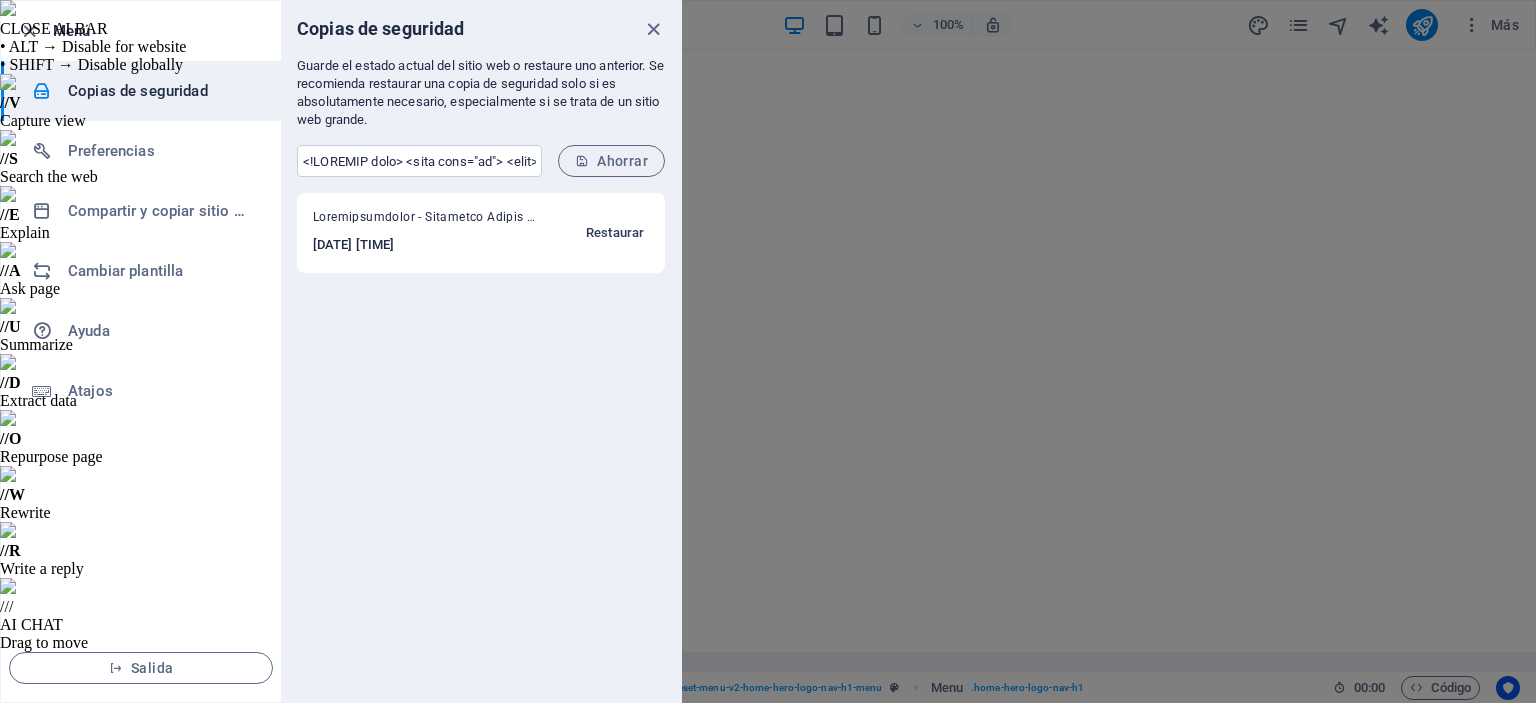 click on "Restaurar" at bounding box center (615, 232) 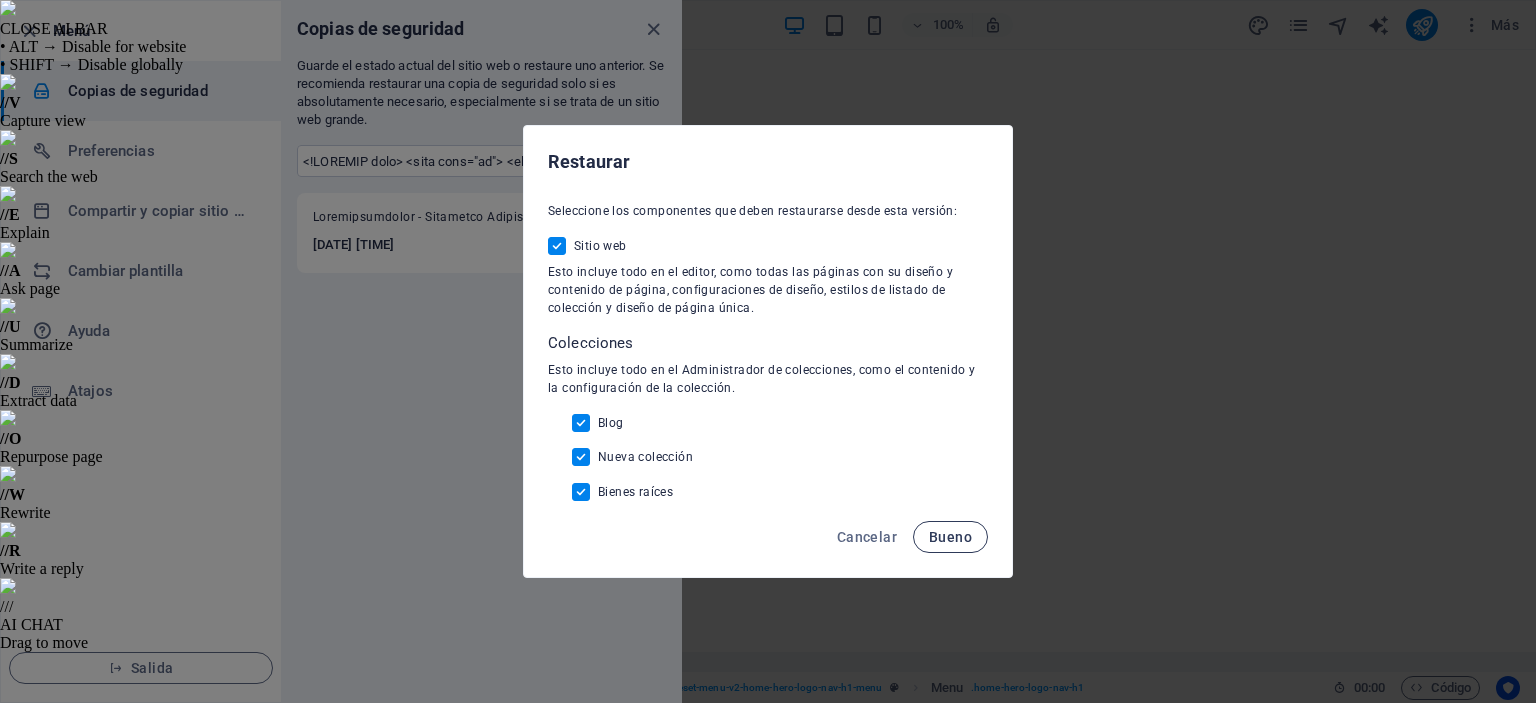 click on "Bueno" at bounding box center (950, 537) 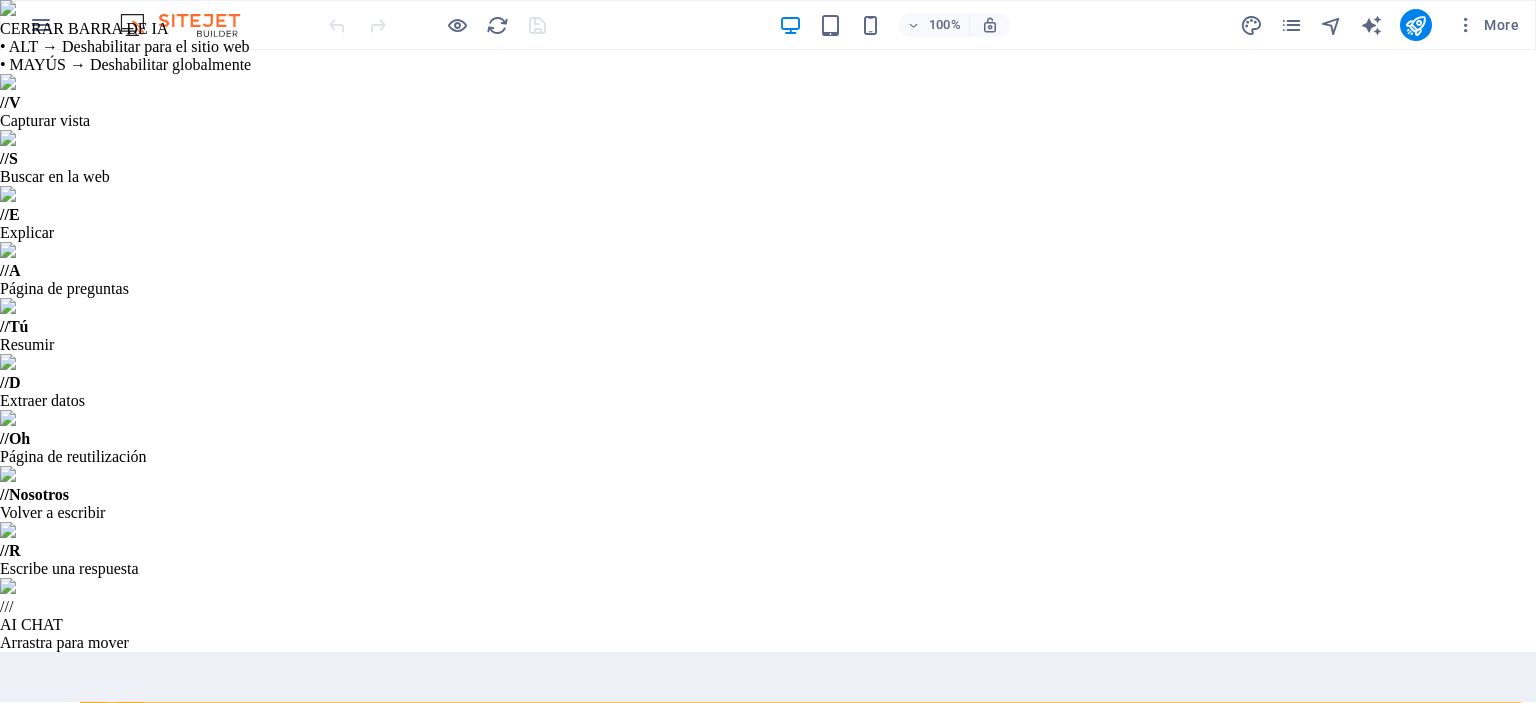 scroll, scrollTop: 0, scrollLeft: 0, axis: both 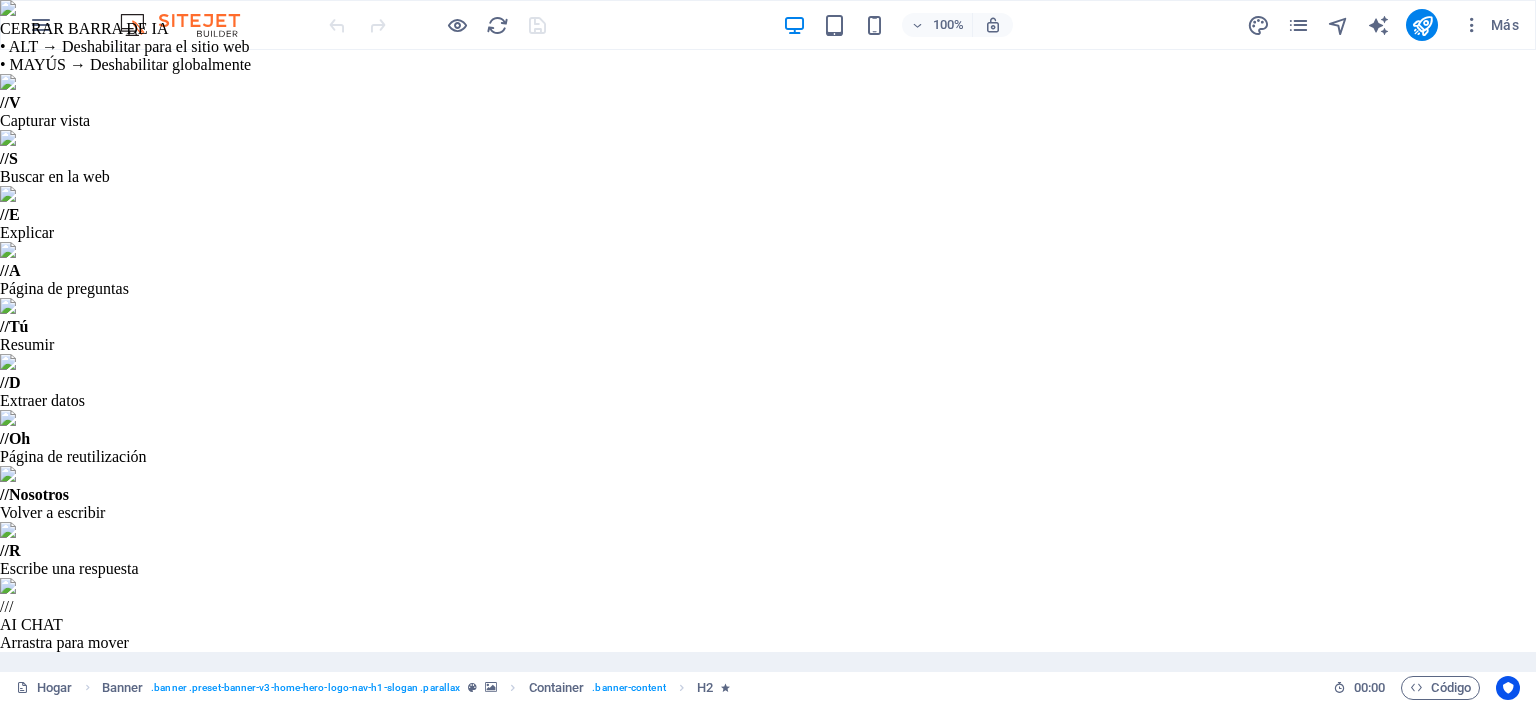 click on "Bienvenidos a Psicodominicana Tu espacio para el crecimiento emocional" at bounding box center [808, 1571] 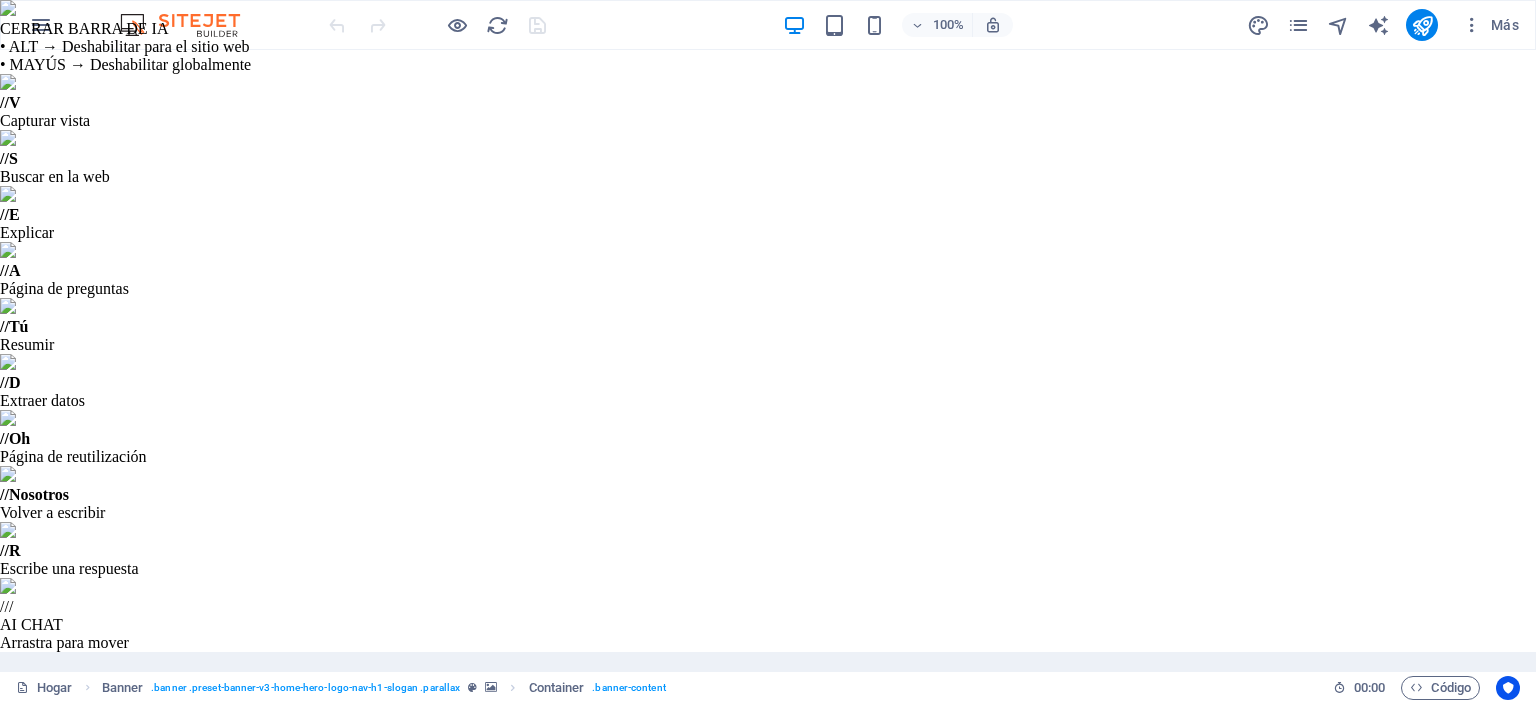 click at bounding box center [808, 1012] 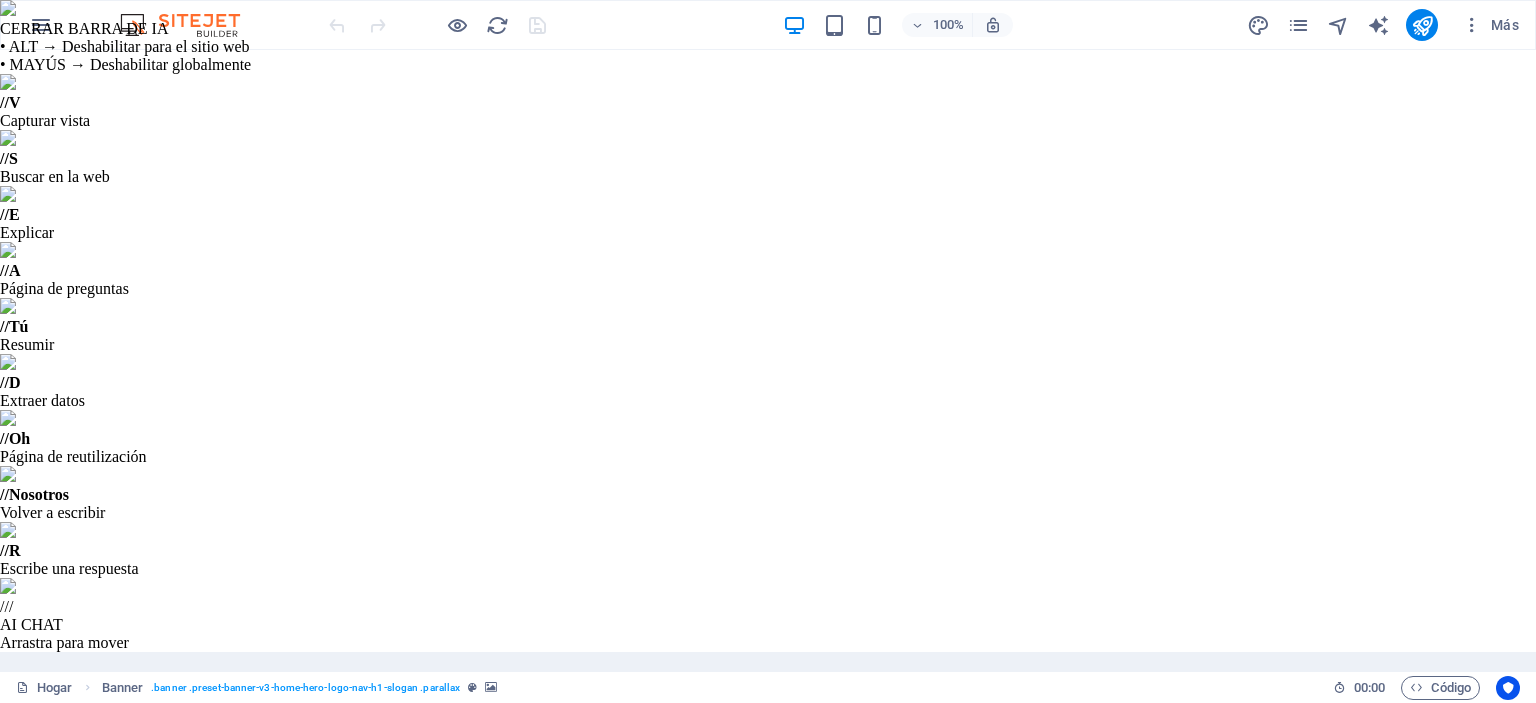 click on "psicodominicana.com Inicio Sobre nosotros Servicios Equipo Galería" at bounding box center (808, 1362) 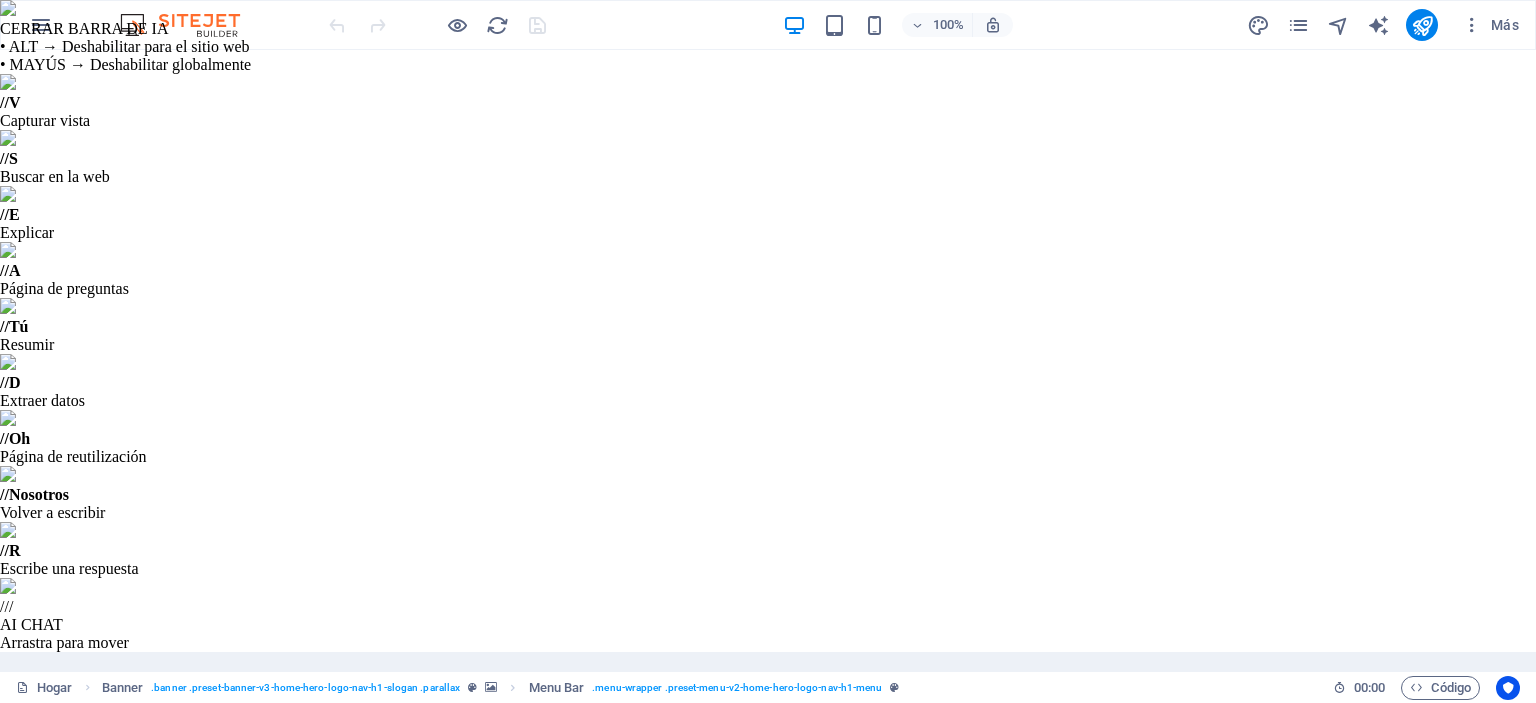 click at bounding box center (808, 1012) 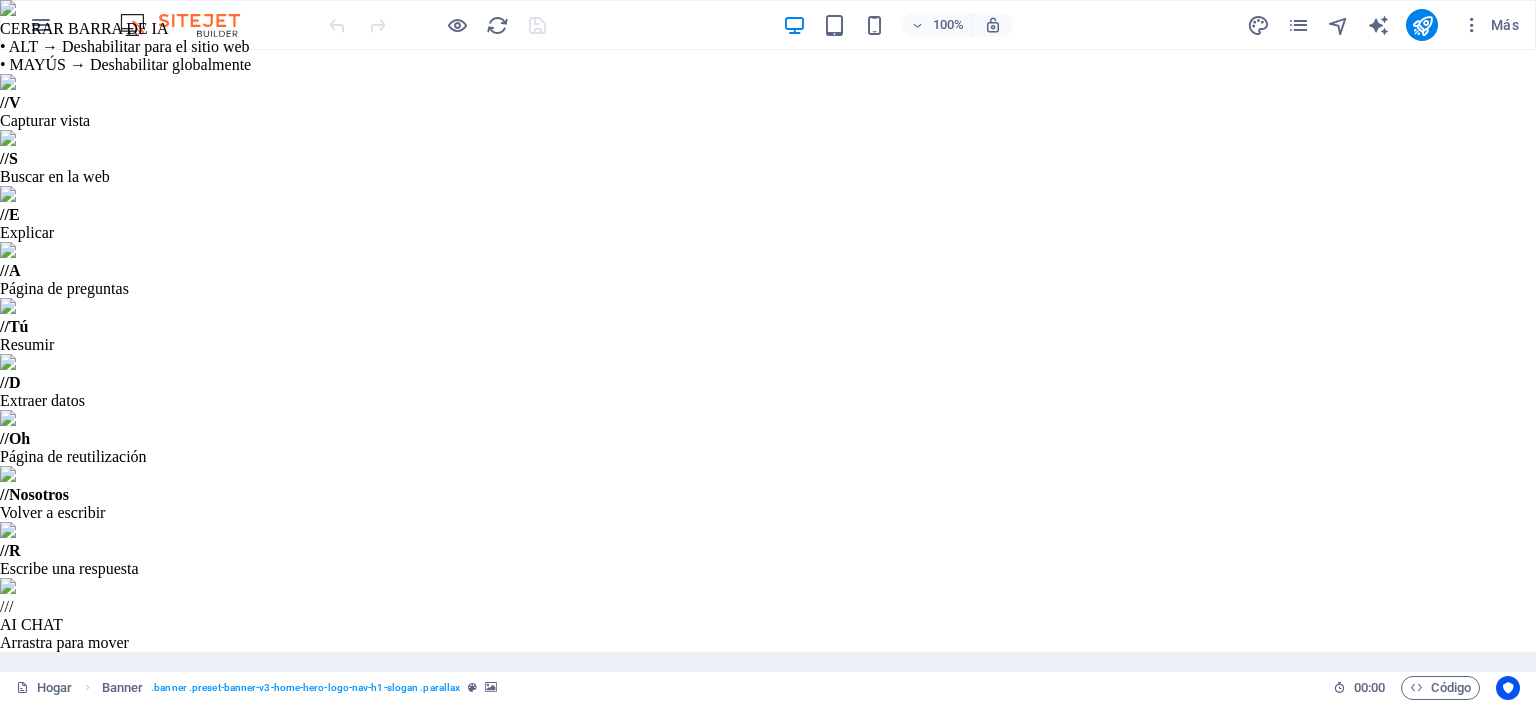click on "Bienvenidos a Psicodominicana Tu espacio para el crecimiento emocional" at bounding box center (808, 1571) 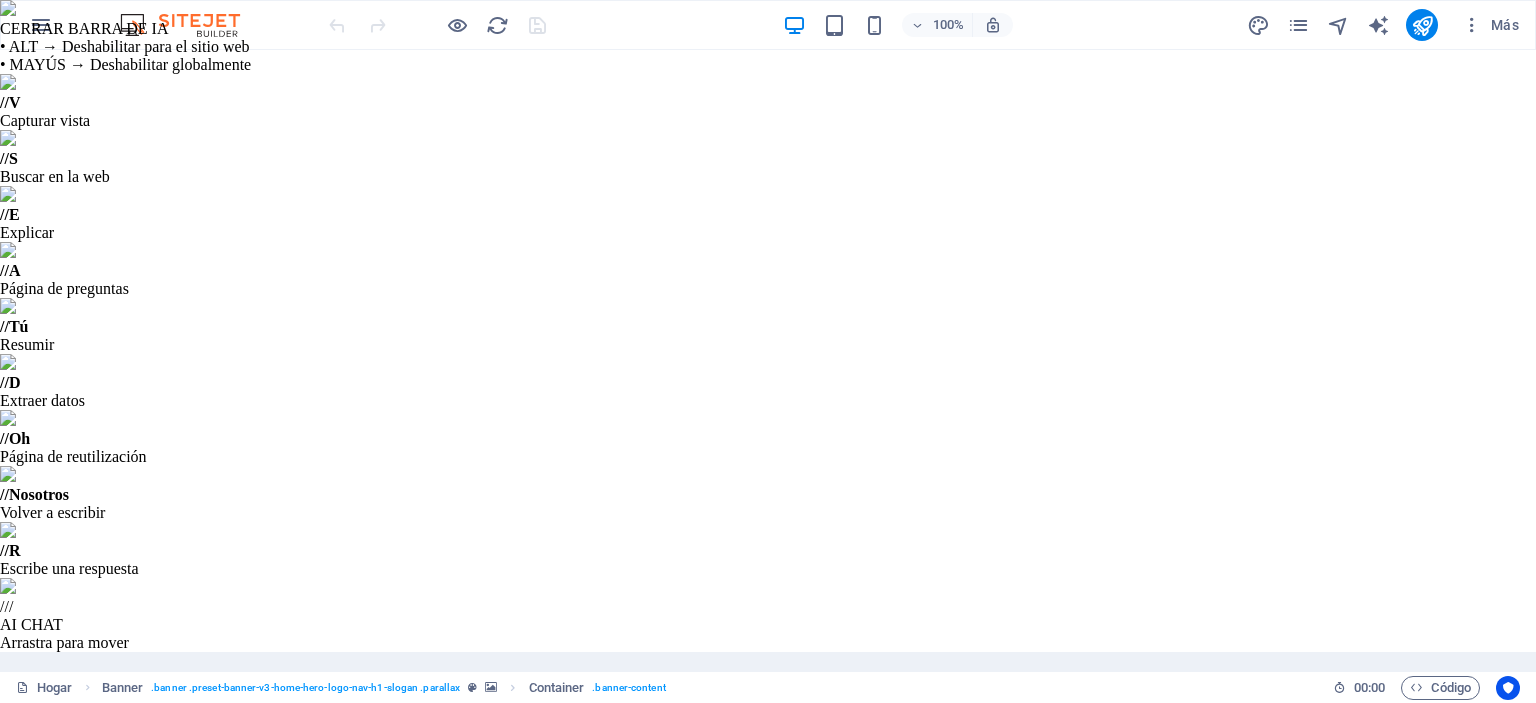 click at bounding box center (46, 1202) 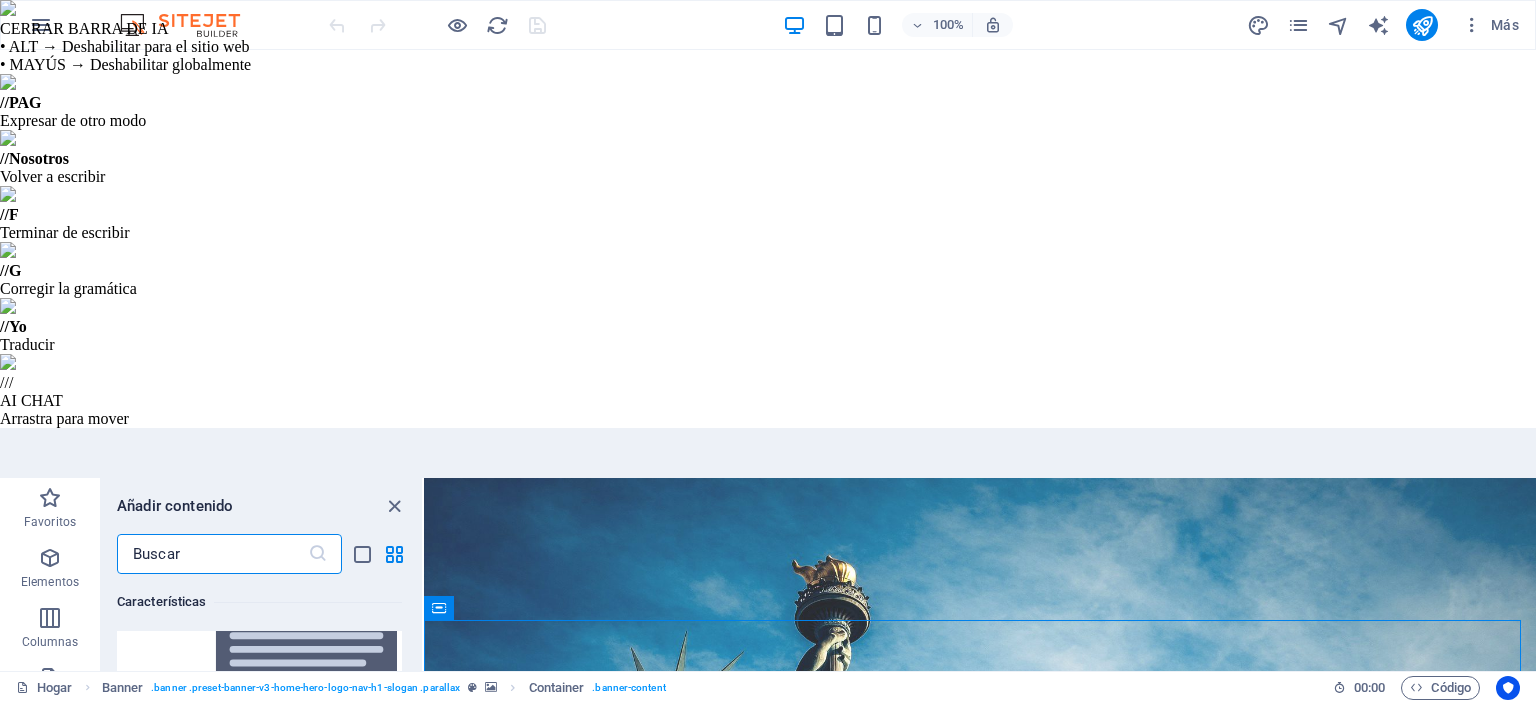scroll, scrollTop: 16652, scrollLeft: 0, axis: vertical 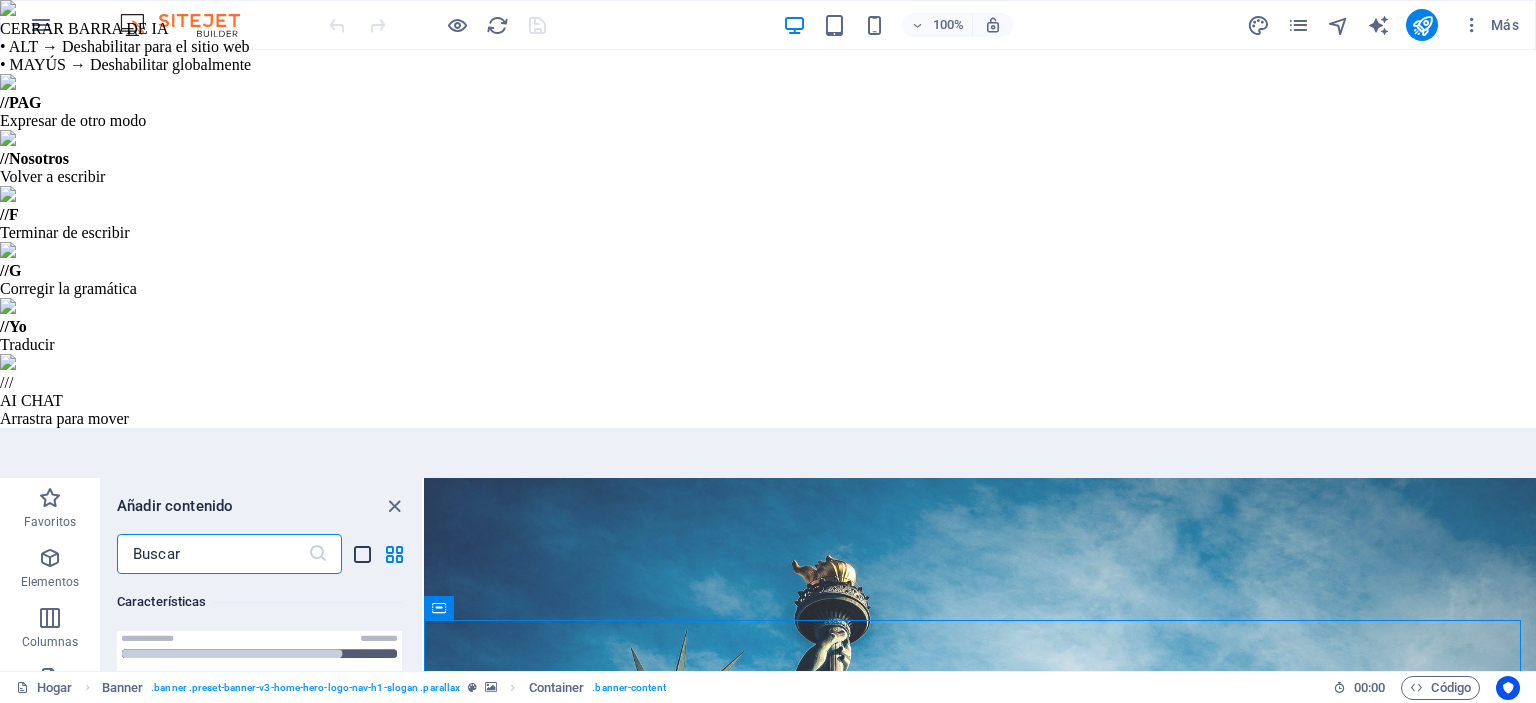 click at bounding box center (362, 554) 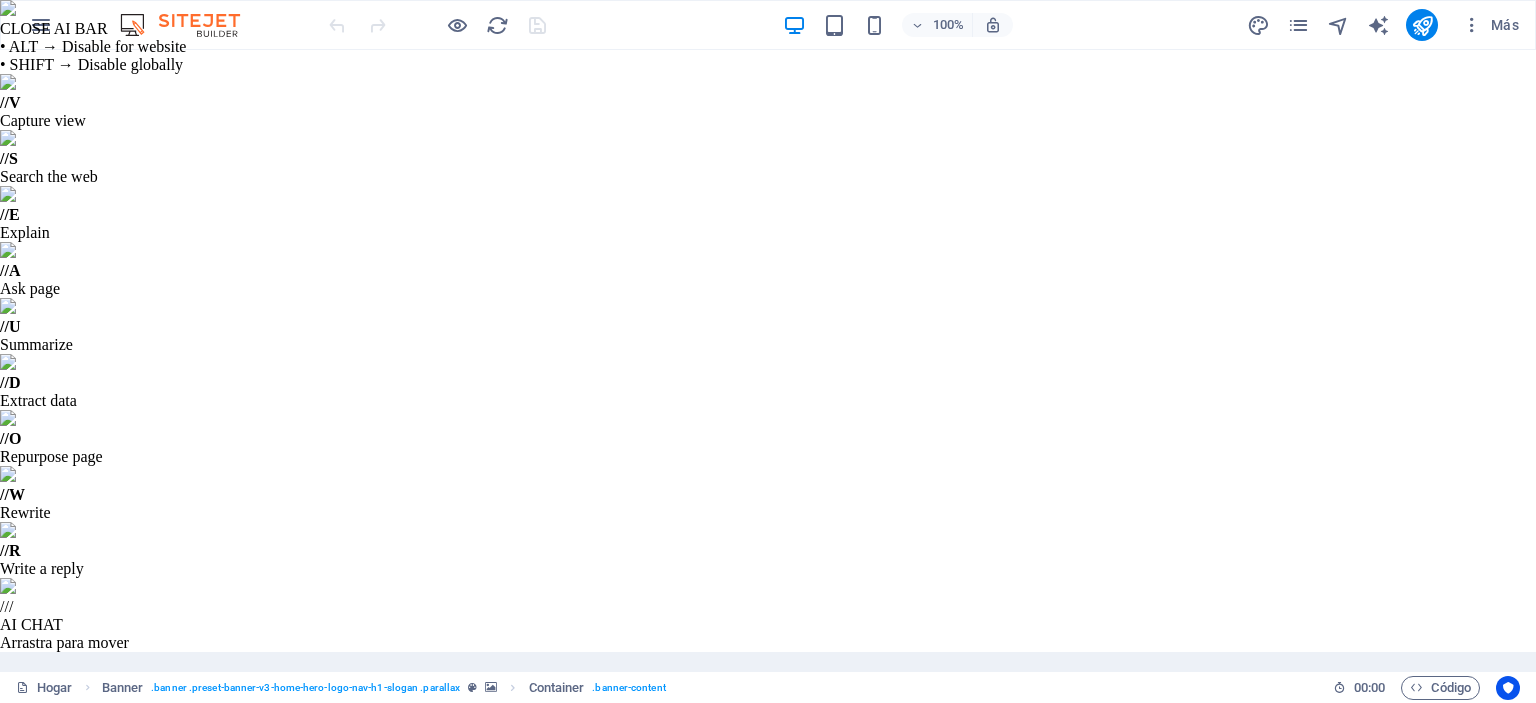 scroll, scrollTop: 20024, scrollLeft: 0, axis: vertical 